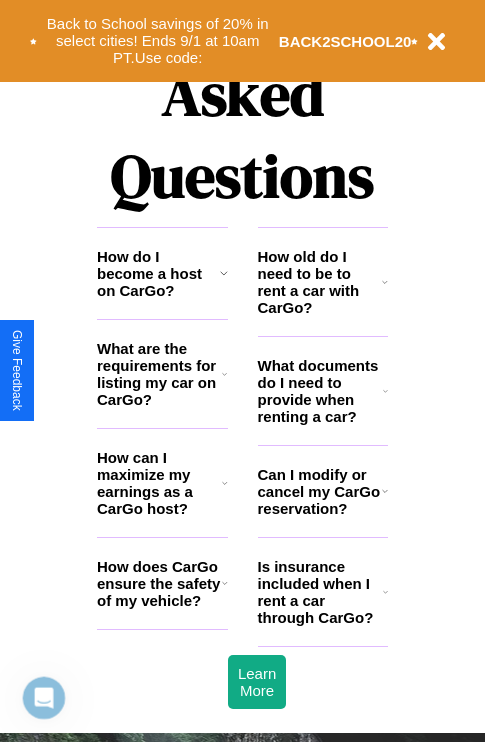 scroll, scrollTop: 2423, scrollLeft: 0, axis: vertical 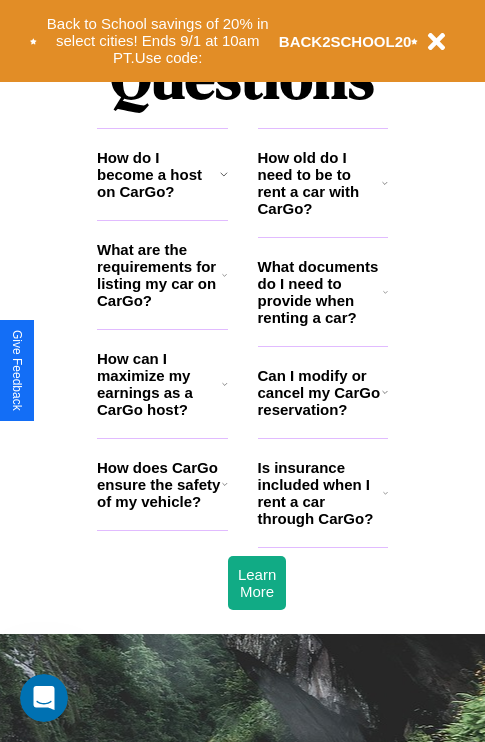 click on "How does CarGo ensure the safety of my vehicle?" at bounding box center (159, 484) 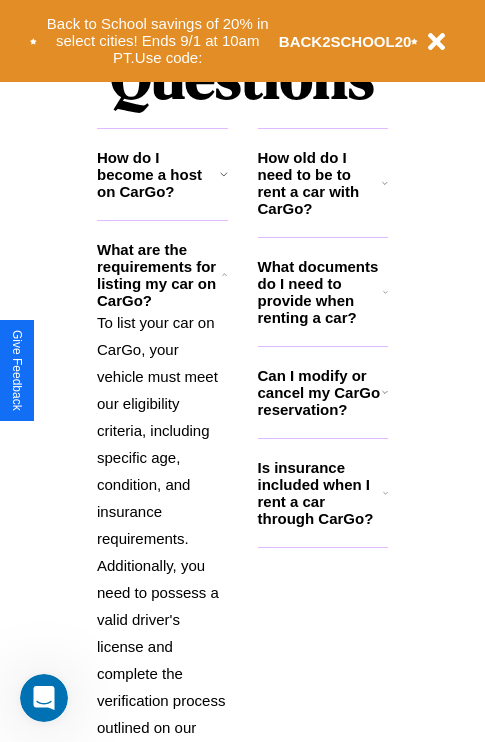 click 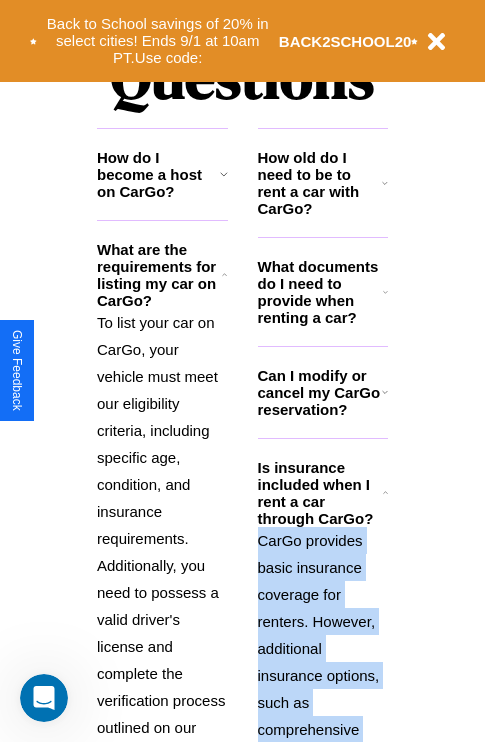 click 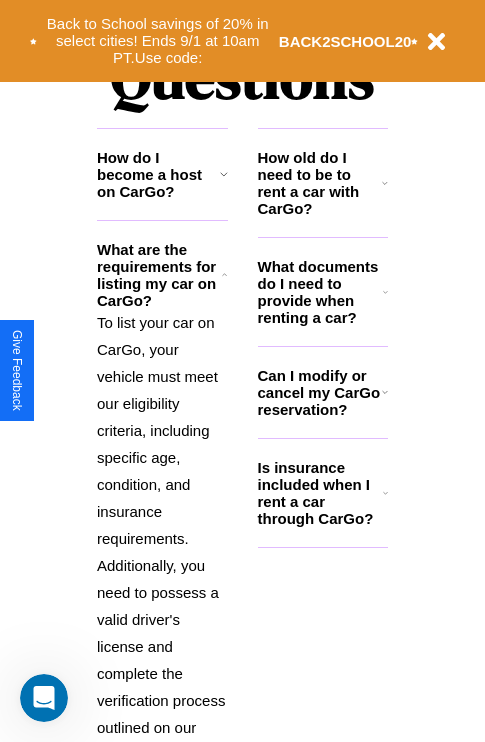 click 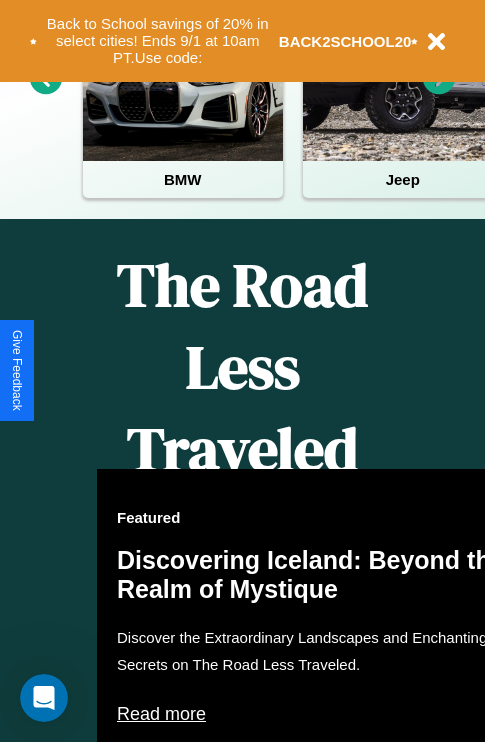 scroll, scrollTop: 0, scrollLeft: 0, axis: both 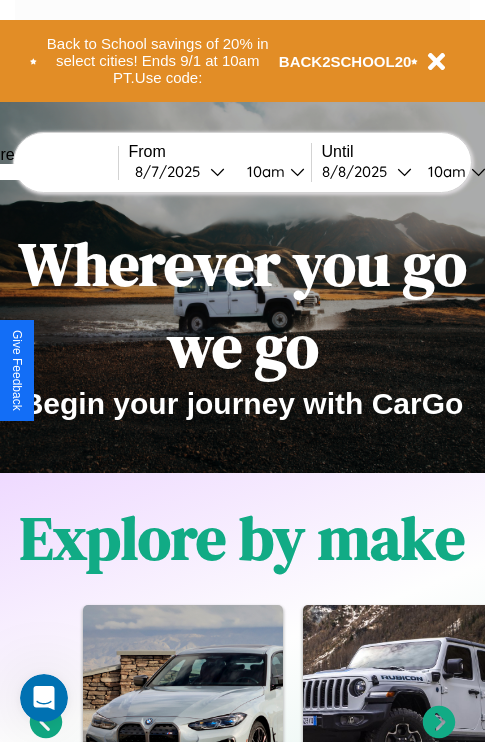 click at bounding box center [43, 172] 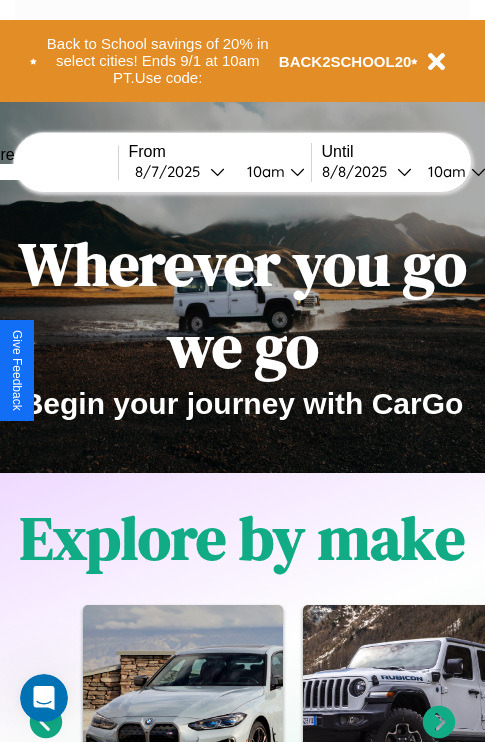 type on "*****" 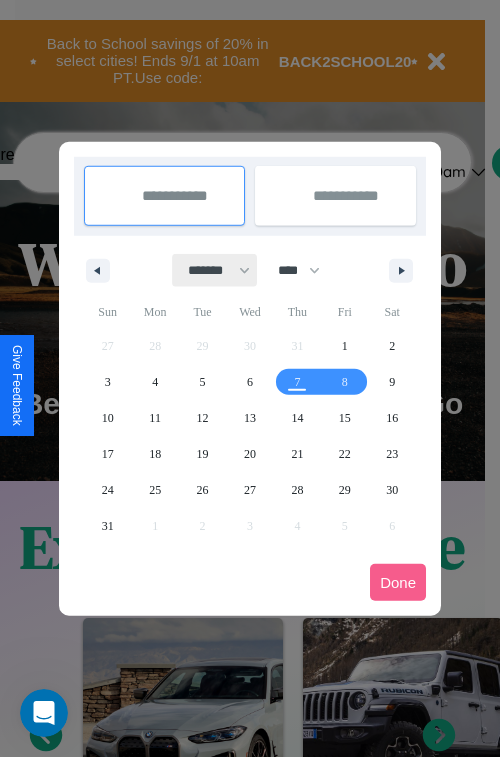 click on "******* ******** ***** ***** *** **** **** ****** ********* ******* ******** ********" at bounding box center (215, 270) 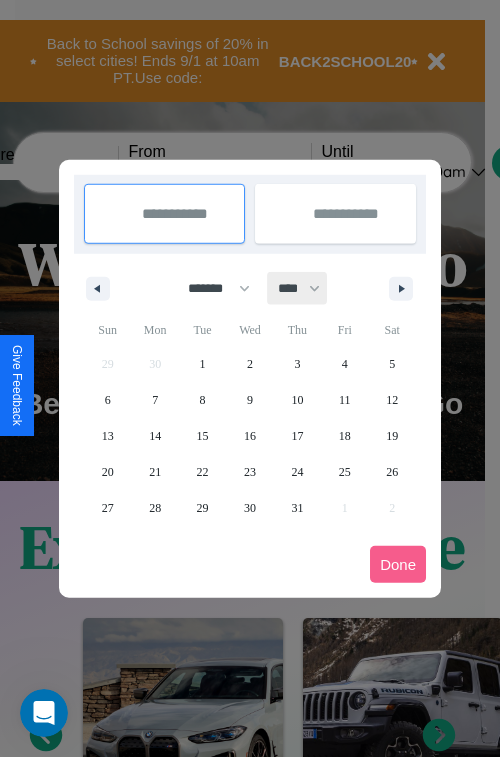 click on "**** **** **** **** **** **** **** **** **** **** **** **** **** **** **** **** **** **** **** **** **** **** **** **** **** **** **** **** **** **** **** **** **** **** **** **** **** **** **** **** **** **** **** **** **** **** **** **** **** **** **** **** **** **** **** **** **** **** **** **** **** **** **** **** **** **** **** **** **** **** **** **** **** **** **** **** **** **** **** **** **** **** **** **** **** **** **** **** **** **** **** **** **** **** **** **** **** **** **** **** **** **** **** **** **** **** **** **** **** **** **** **** **** **** **** **** **** **** **** **** ****" at bounding box center [298, 288] 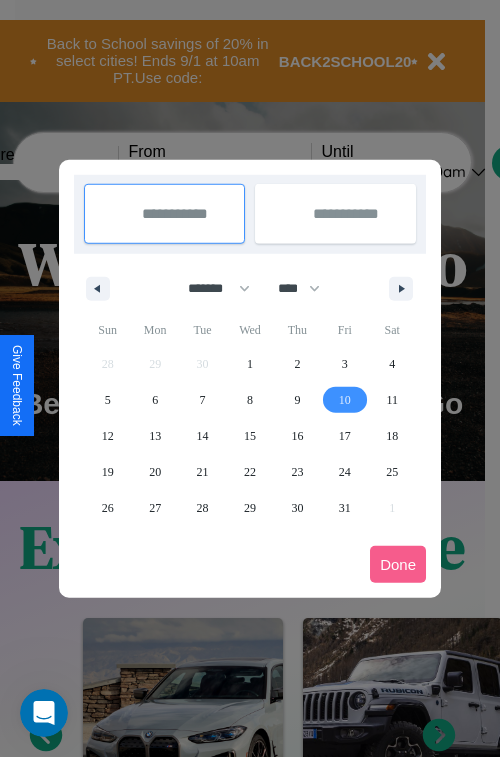 click on "10" at bounding box center [345, 400] 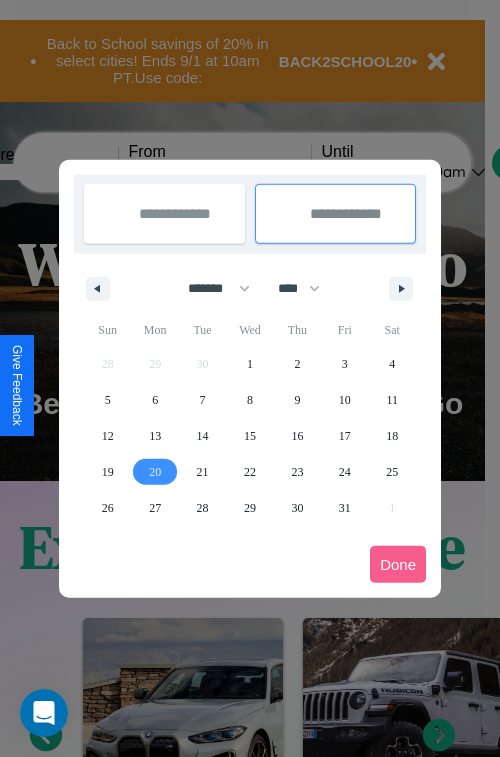 click on "20" at bounding box center [155, 472] 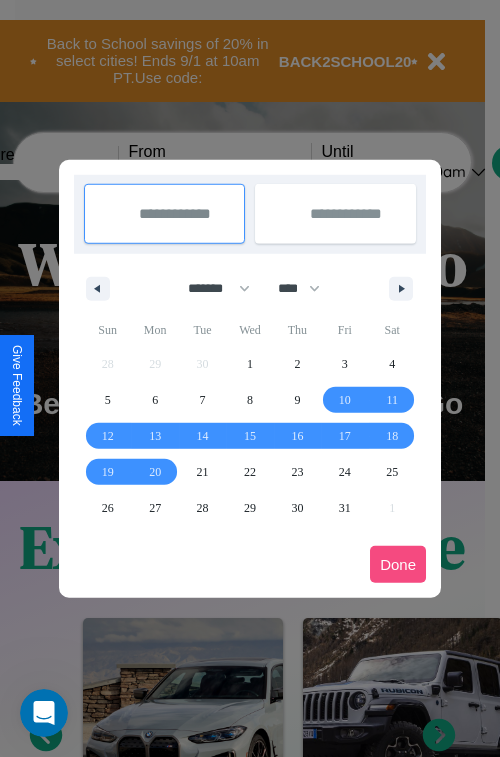 click on "Done" at bounding box center [398, 564] 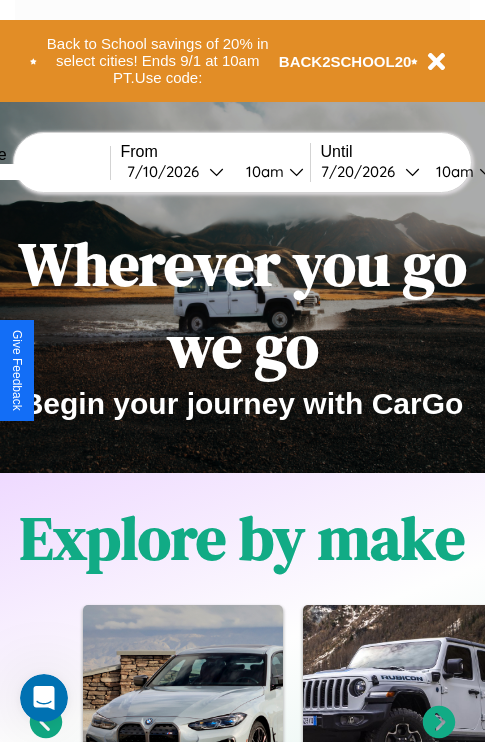 scroll, scrollTop: 0, scrollLeft: 76, axis: horizontal 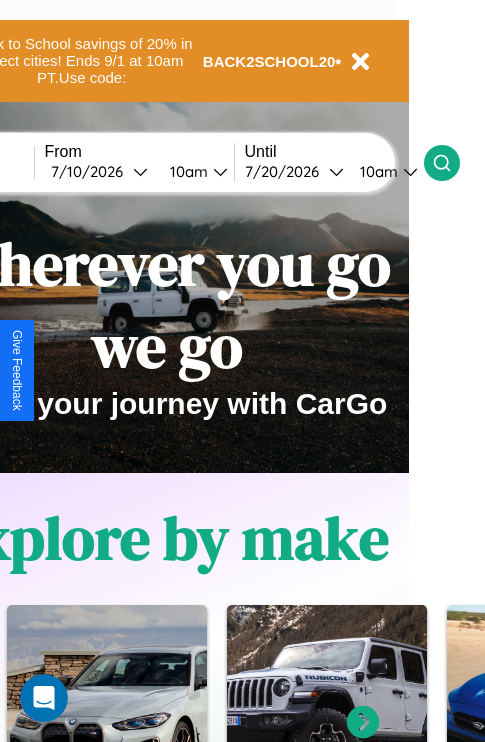 click 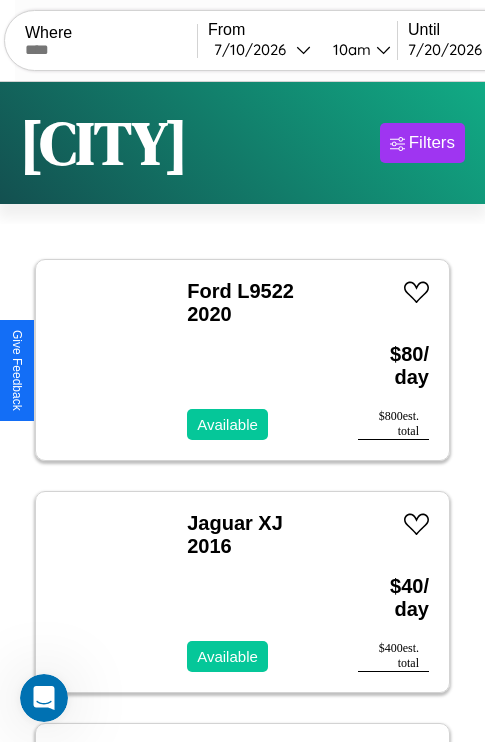 scroll, scrollTop: 95, scrollLeft: 0, axis: vertical 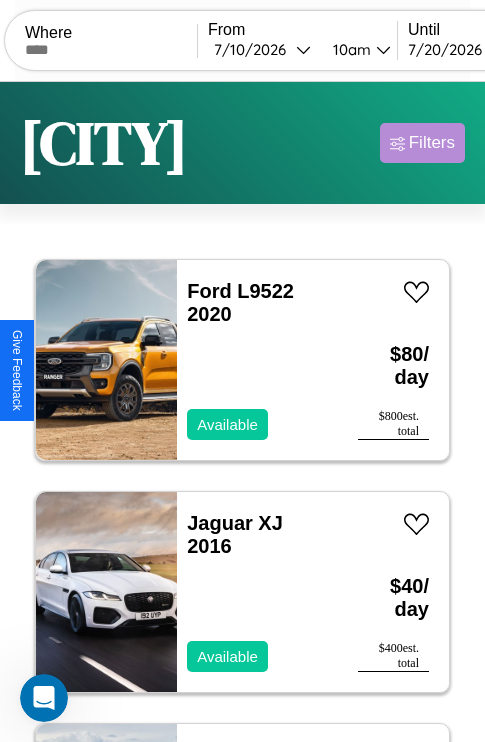 click on "Filters" at bounding box center (432, 143) 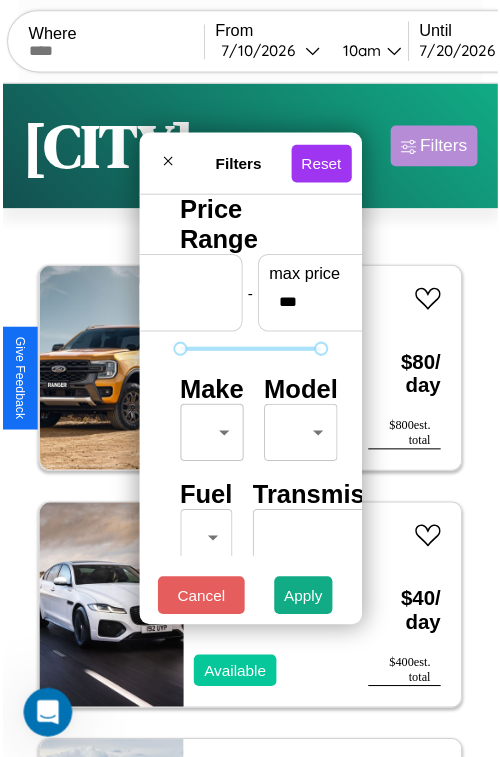 scroll, scrollTop: 59, scrollLeft: 0, axis: vertical 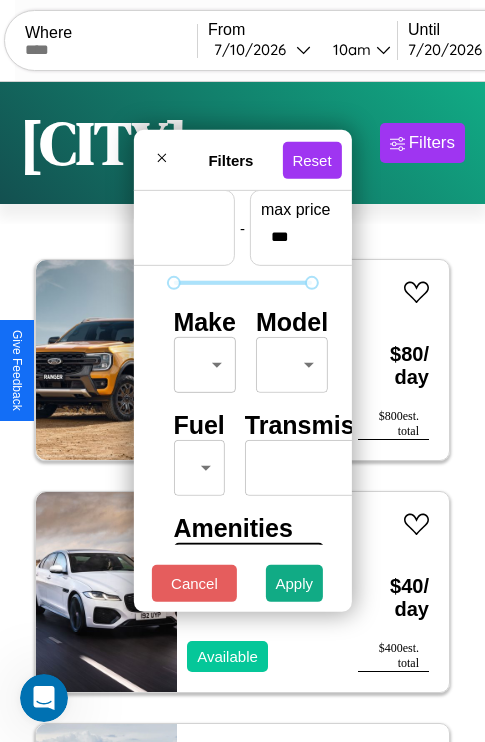click on "CarGo Where From 7 / [DATE] [TIME] Until 7 / [DATE] [TIME] Become a Host Login Sign Up [CITY] Filters 45  cars in this area These cars can be picked up in this city. Ford   L9522   2020 Available $ 80  / day $ 800  est. total Jaguar   XJ   2016 Available $ 40  / day $ 400  est. total Tesla   Model 3   2021 Available $ 110  / day $ 1100  est. total Chevrolet   W7   2018 Available $ 70  / day $ 700  est. total Nissan   Juke   2014 Unavailable $ 110  / day $ 1100  est. total Lexus   HS   2016 Available $ 140  / day $ 1400  est. total Lamborghini   Murcielago   2014 Available $ 160  / day $ 1600  est. total Volvo   V90   2021 Available $ 140  / day $ 1400  est. total Honda   CRF450L   2014 Available $ 110  / day $ 1100  est. total Mercedes   190   2016 Available $ 40  / day $ 400  est. total Lexus   UX   2023 Available $ 60  / day $ 600  est. total GMC   WHL   2016 Unavailable $ 70  / day $ 700  est. total Volkswagen   Atlas   2018 Available $ 50  / day $ 500  est. total Bentley   Roll Royce Silver Seraph   2017" at bounding box center (242, 412) 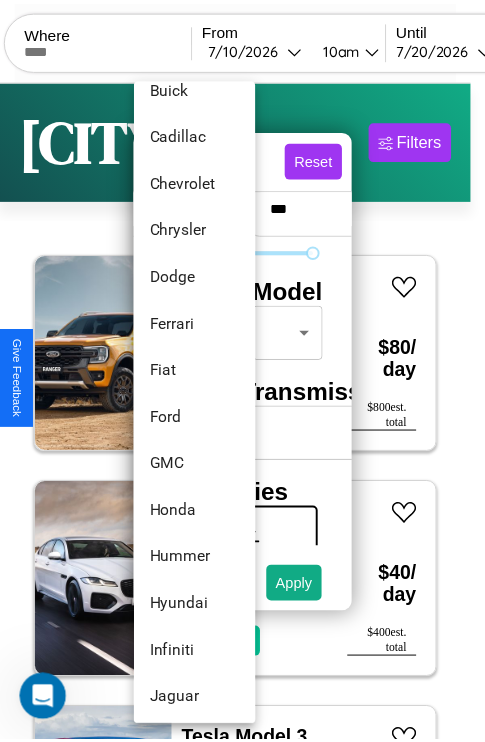 scroll, scrollTop: 518, scrollLeft: 0, axis: vertical 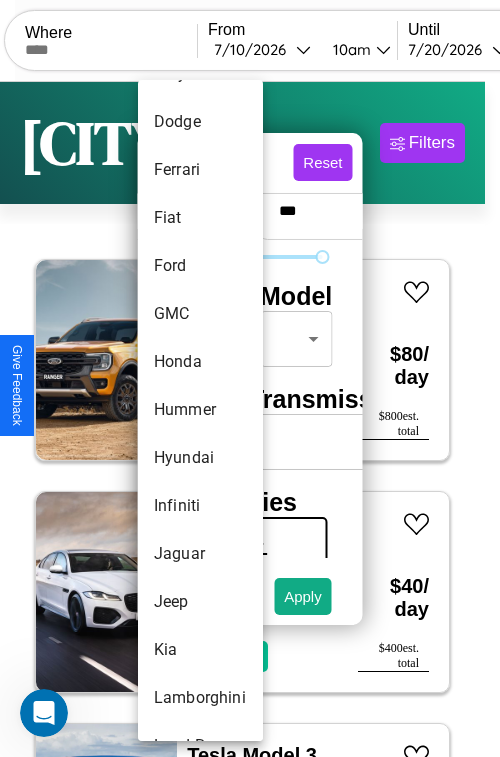 click on "Hummer" at bounding box center (200, 410) 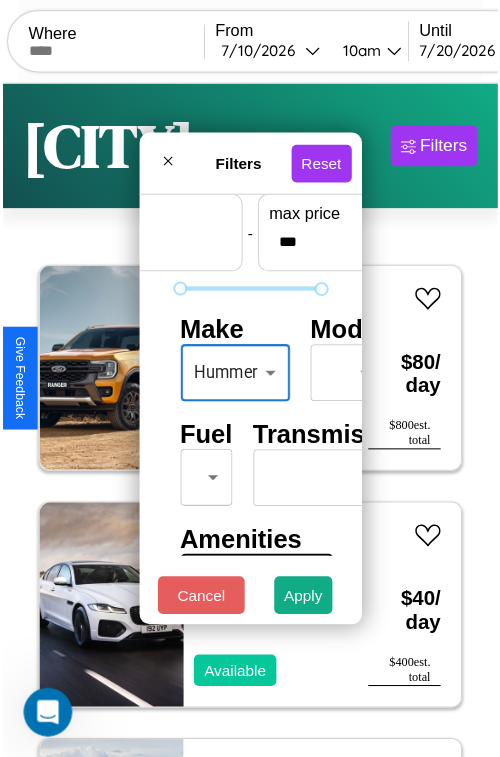scroll, scrollTop: 162, scrollLeft: 63, axis: both 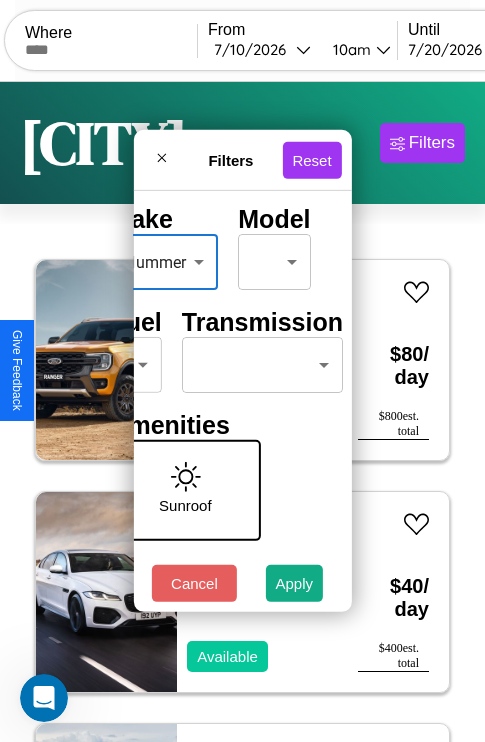 click on "CarGo Where From 7 / [DATE] [TIME] Until 7 / [DATE] [TIME] Become a Host Login Sign Up [CITY] Filters 45  cars in this area These cars can be picked up in this city. Ford   L9522   2020 Available $ 80  / day $ 800  est. total Jaguar   XJ   2016 Available $ 40  / day $ 400  est. total Tesla   Model 3   2021 Available $ 110  / day $ 1100  est. total Chevrolet   W7   2018 Available $ 70  / day $ 700  est. total Nissan   Juke   2014 Unavailable $ 110  / day $ 1100  est. total Lexus   HS   2016 Available $ 140  / day $ 1400  est. total Lamborghini   Murcielago   2014 Available $ 160  / day $ 1600  est. total Volvo   V90   2021 Available $ 140  / day $ 1400  est. total Honda   CRF450L   2014 Available $ 110  / day $ 1100  est. total Mercedes   190   2016 Available $ 40  / day $ 400  est. total Lexus   UX   2023 Available $ 60  / day $ 600  est. total GMC   WHL   2016 Unavailable $ 70  / day $ 700  est. total Volkswagen   Atlas   2018 Available $ 50  / day $ 500  est. total Bentley   Roll Royce Silver Seraph   2017" at bounding box center [242, 412] 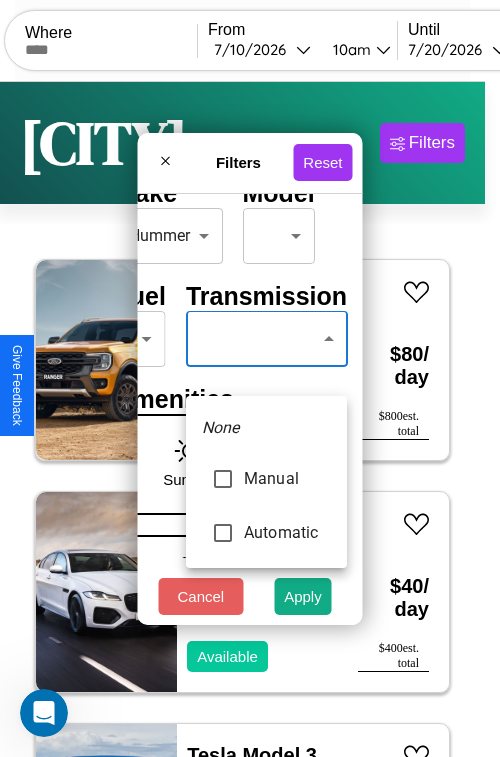 type on "*********" 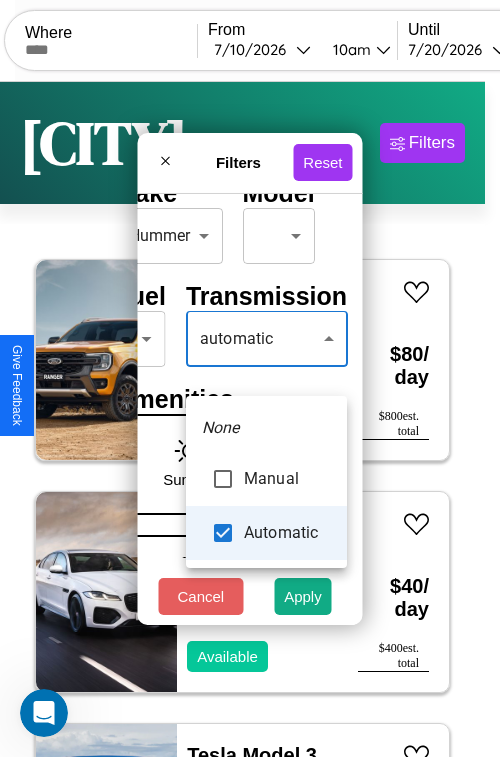 click at bounding box center (250, 378) 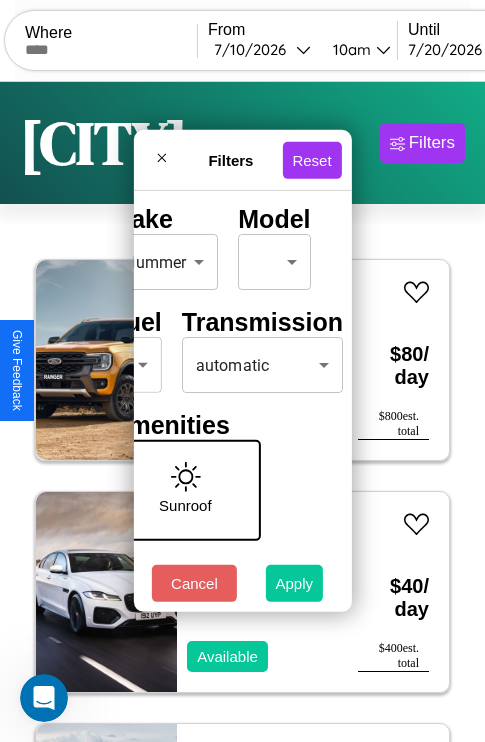 click on "Apply" at bounding box center [295, 583] 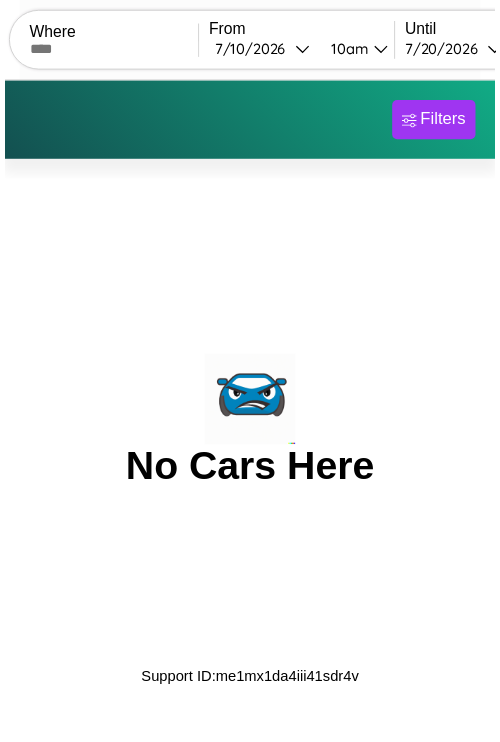 scroll, scrollTop: 0, scrollLeft: 0, axis: both 